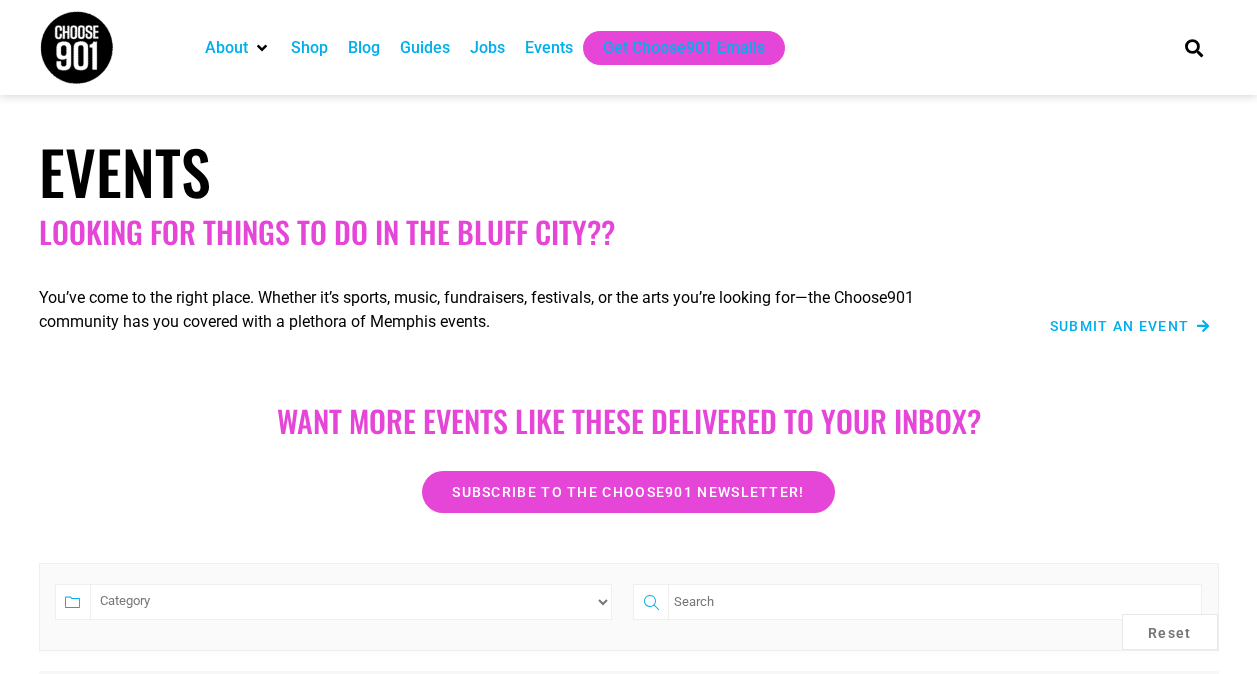 scroll, scrollTop: 0, scrollLeft: 0, axis: both 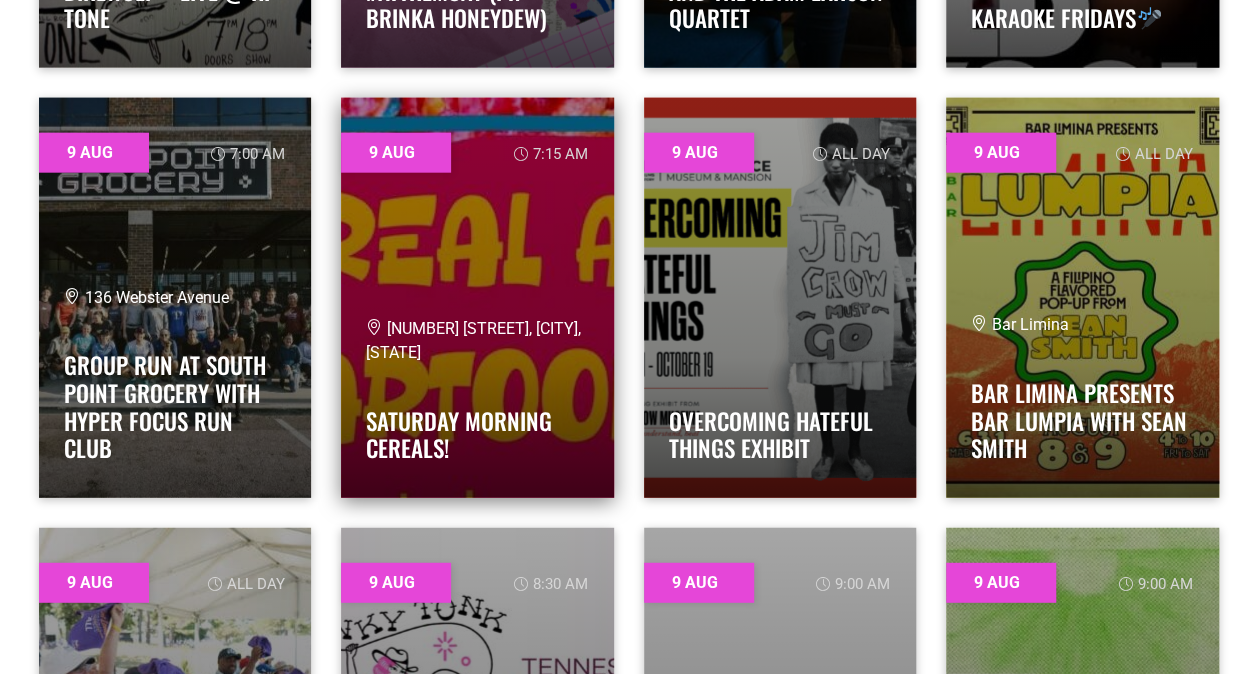 click on "2170 Young Ave, Memphis, TN" at bounding box center (477, 341) 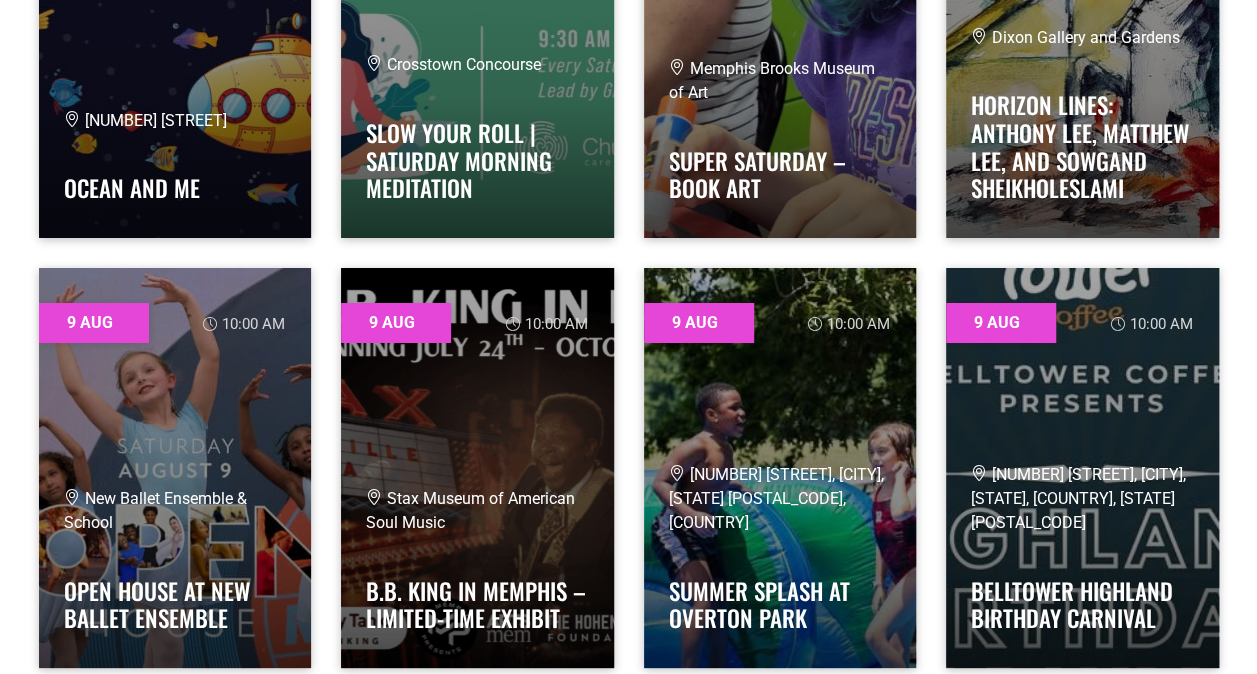 scroll, scrollTop: 3362, scrollLeft: 0, axis: vertical 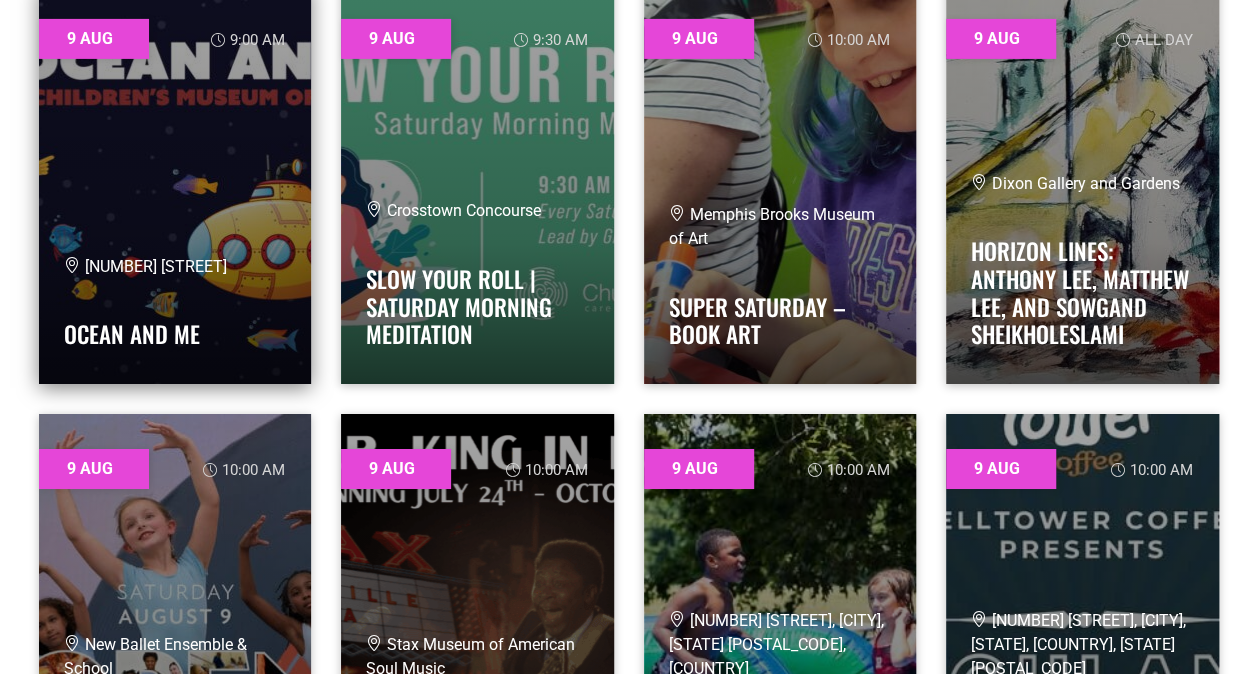 click at bounding box center (175, 184) 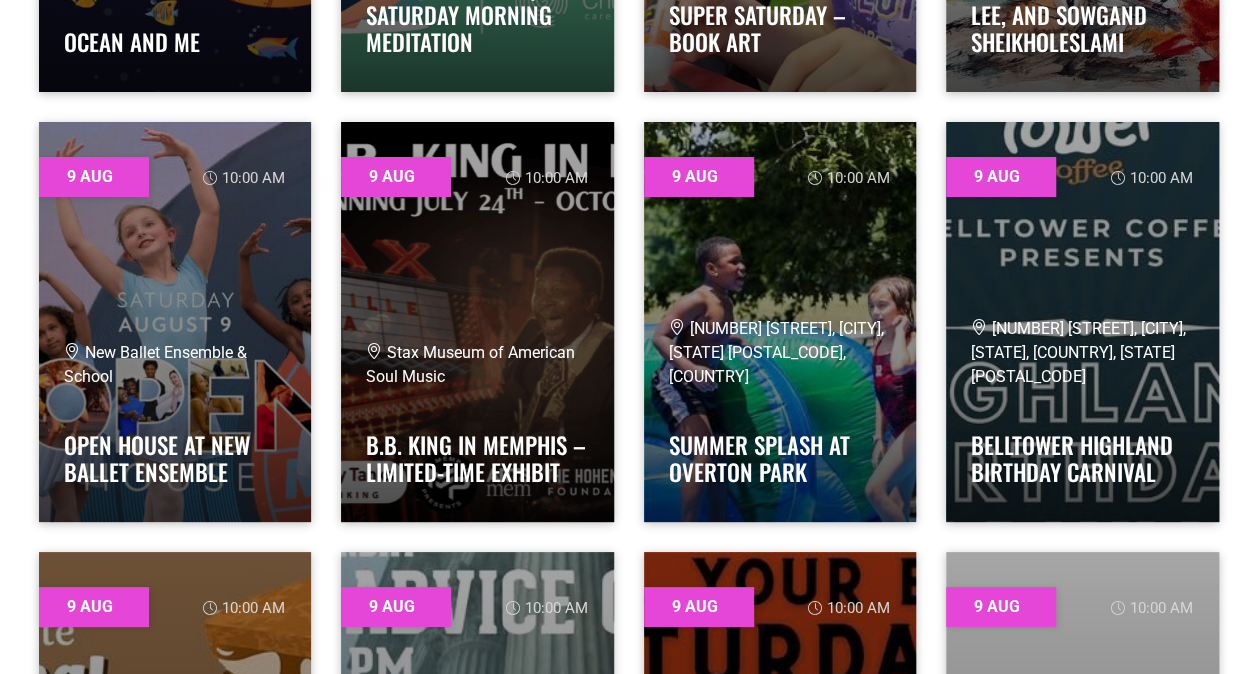 scroll, scrollTop: 3460, scrollLeft: 0, axis: vertical 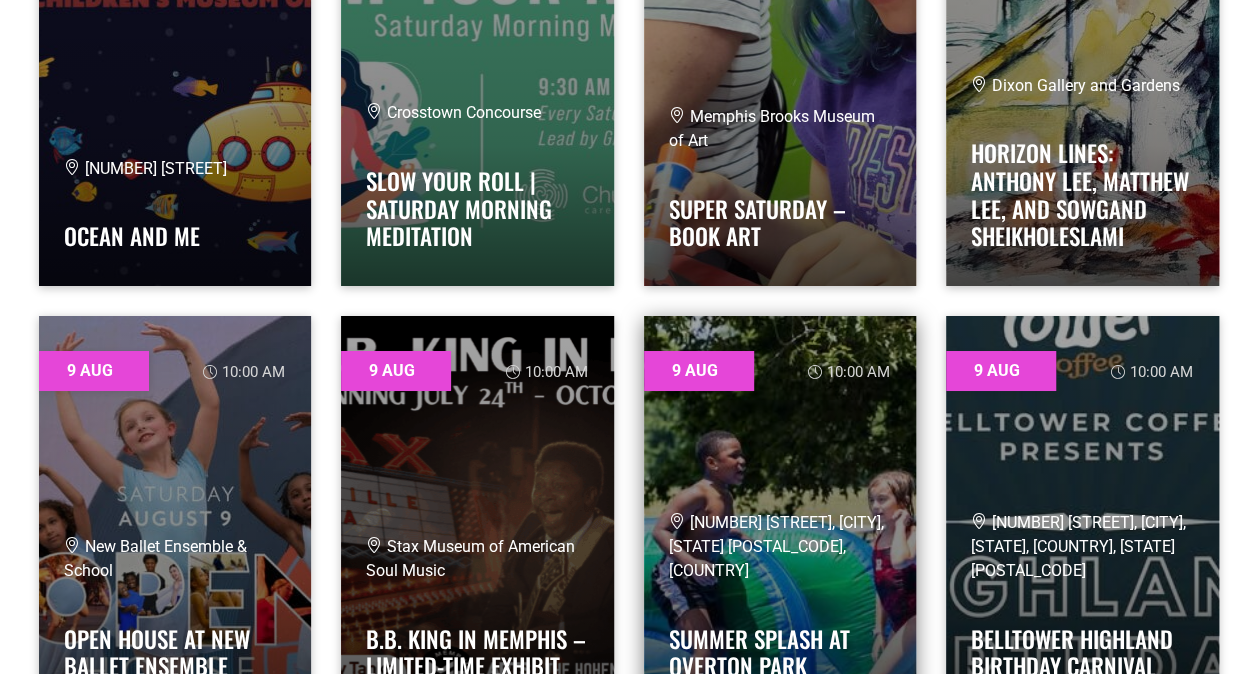 click at bounding box center [780, 516] 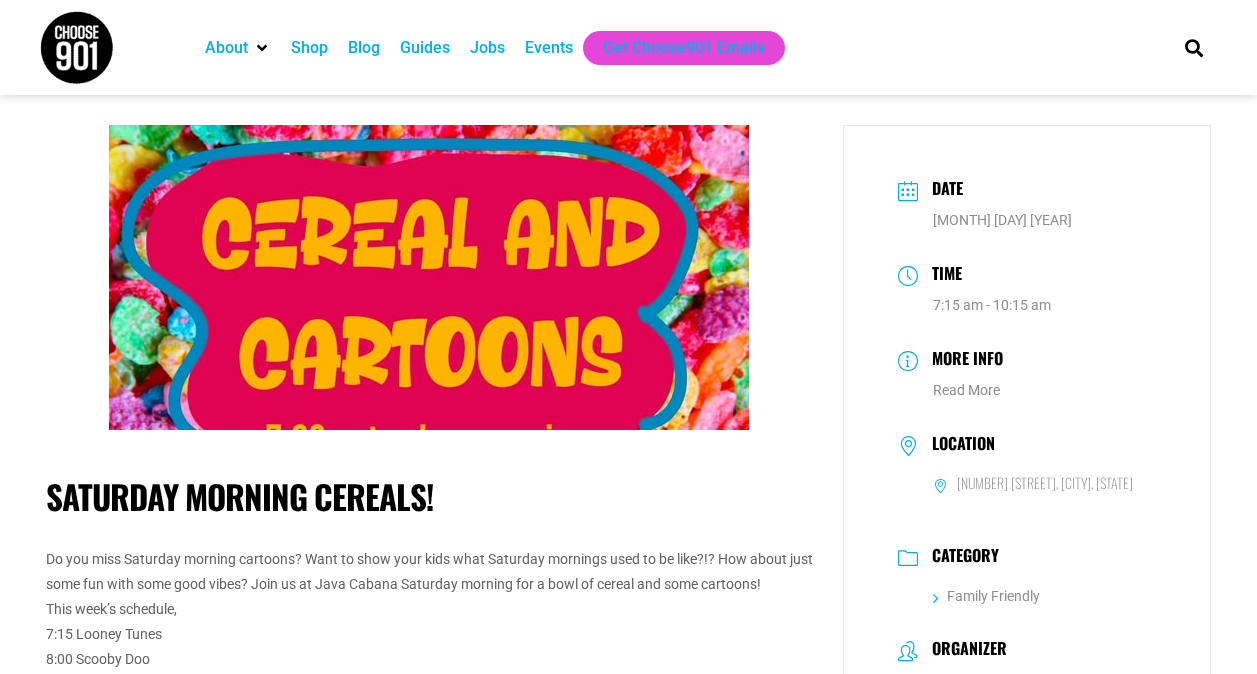 scroll, scrollTop: 0, scrollLeft: 0, axis: both 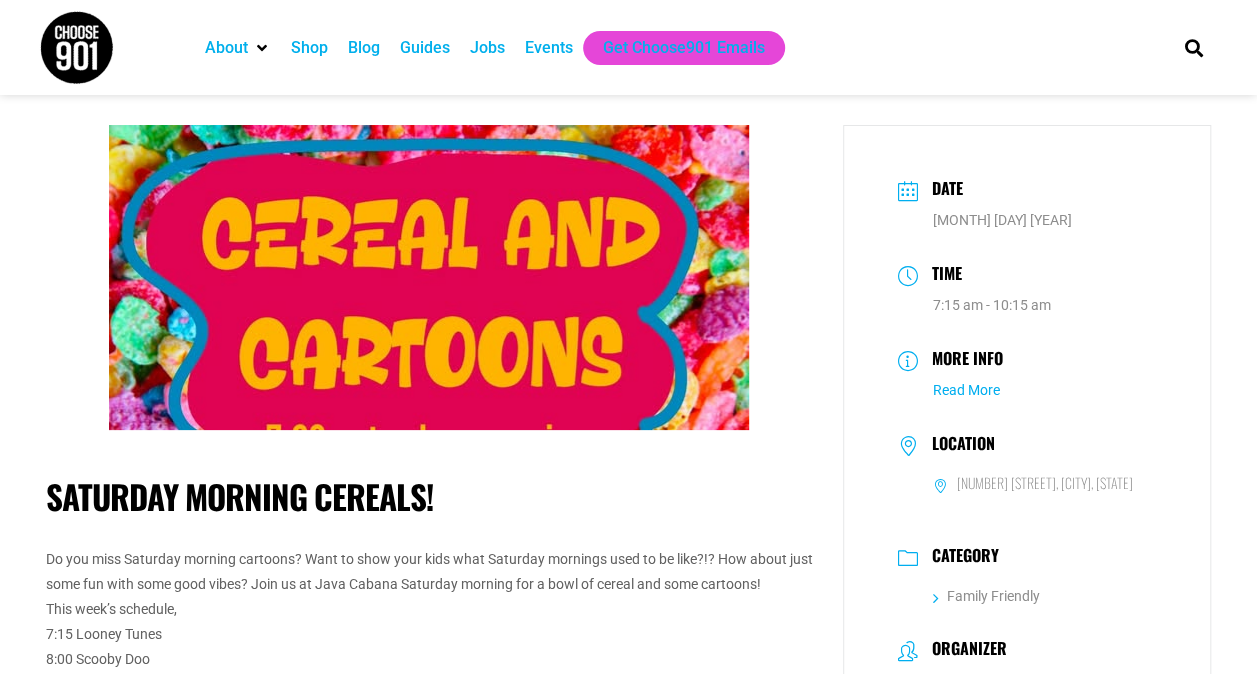 click on "Read More" at bounding box center [966, 390] 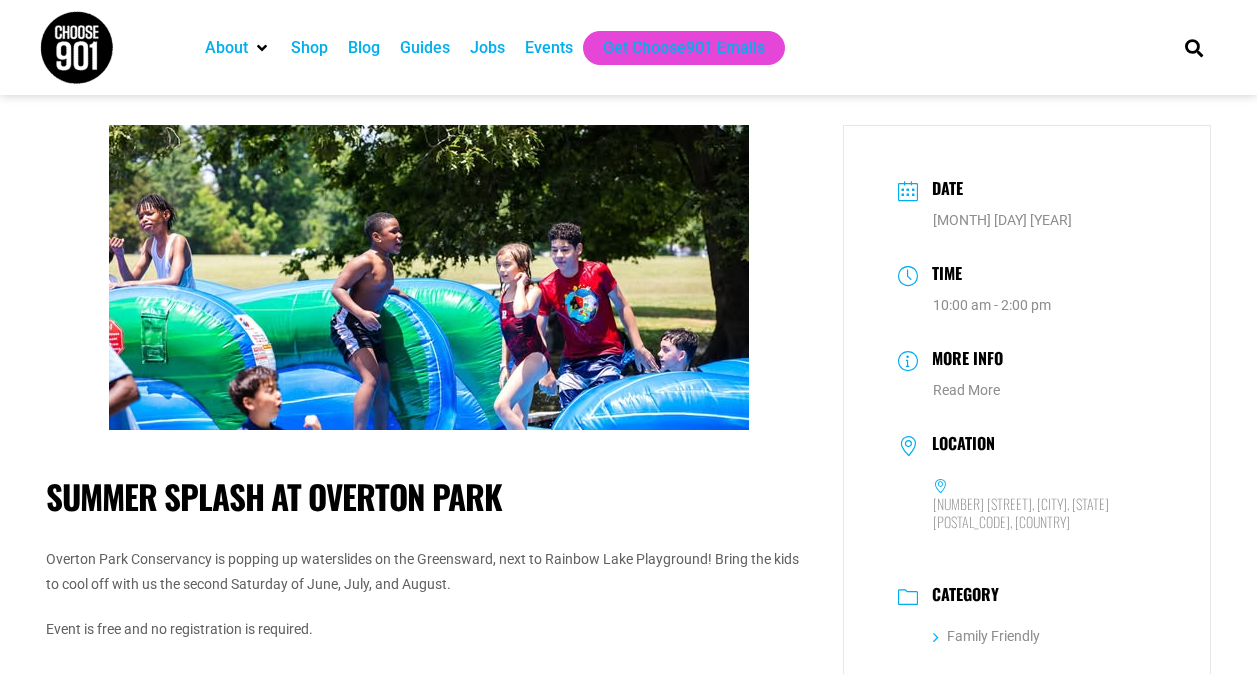 scroll, scrollTop: 0, scrollLeft: 0, axis: both 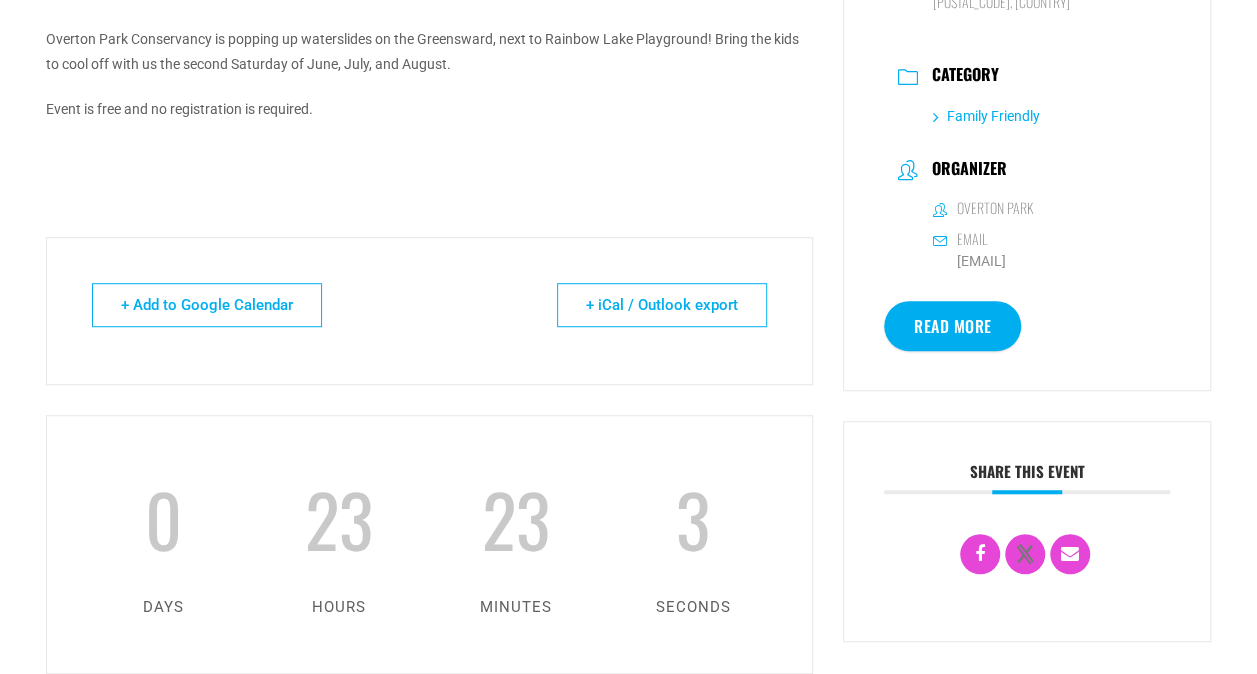 click on "Family Friendly" at bounding box center [986, 116] 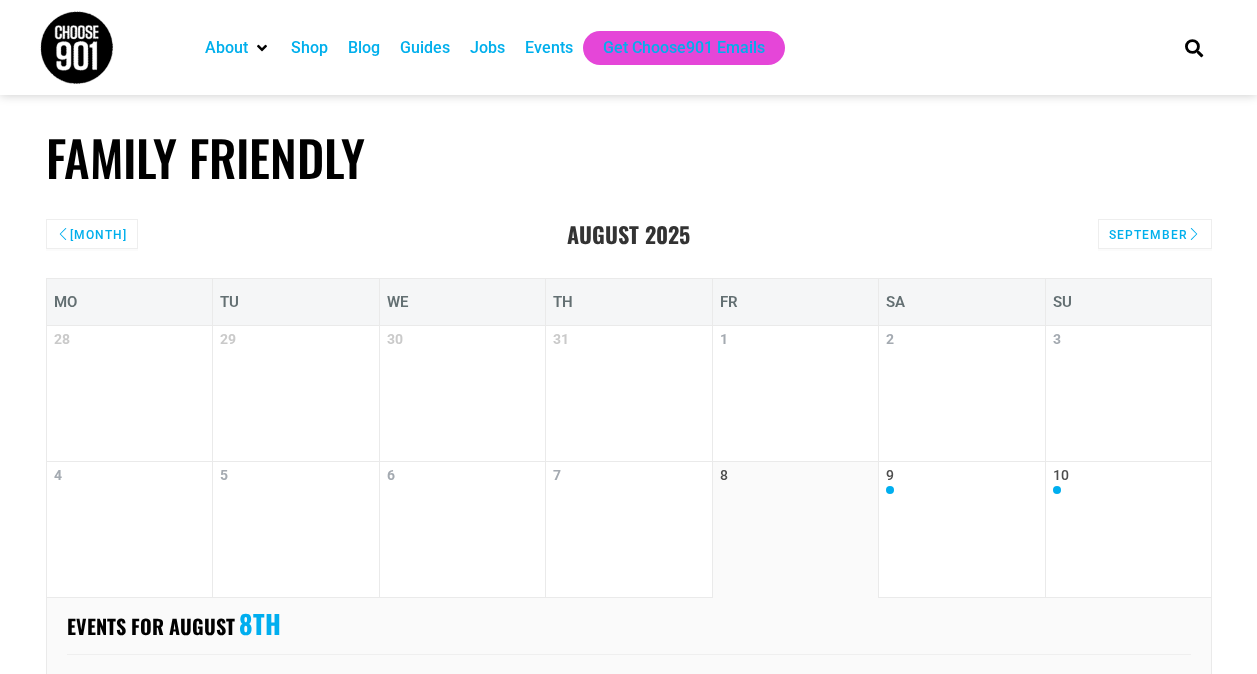 scroll, scrollTop: 0, scrollLeft: 0, axis: both 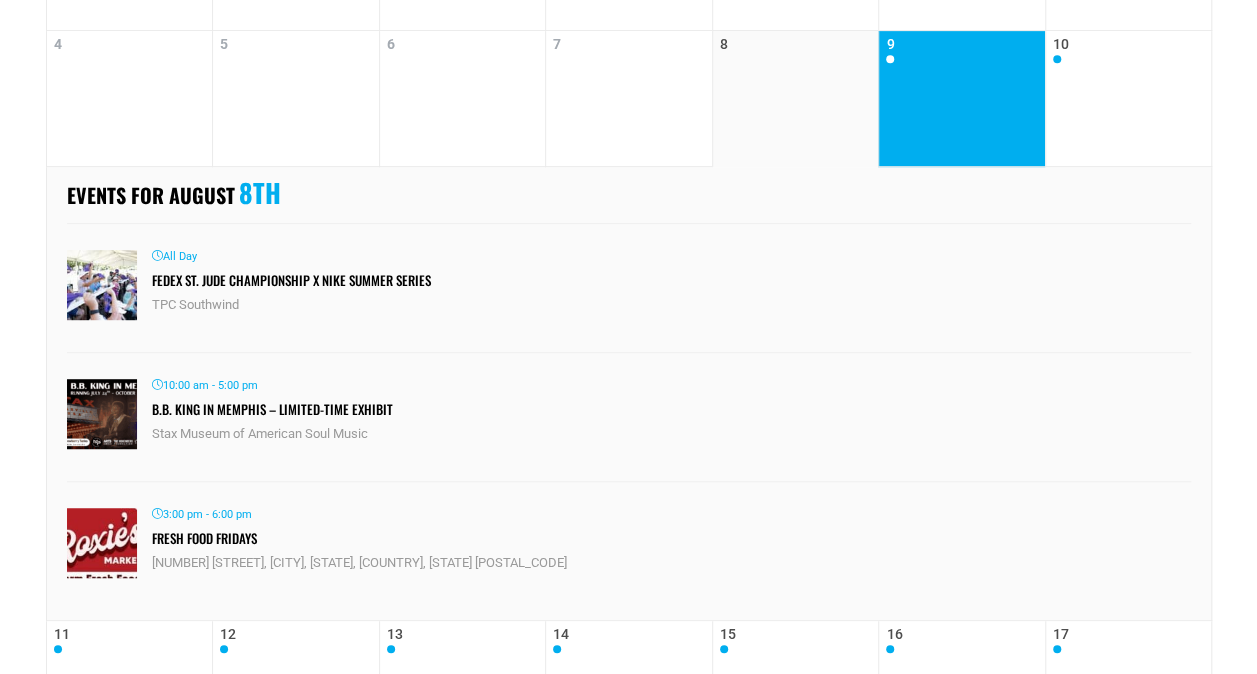 click on "9" at bounding box center [962, 98] 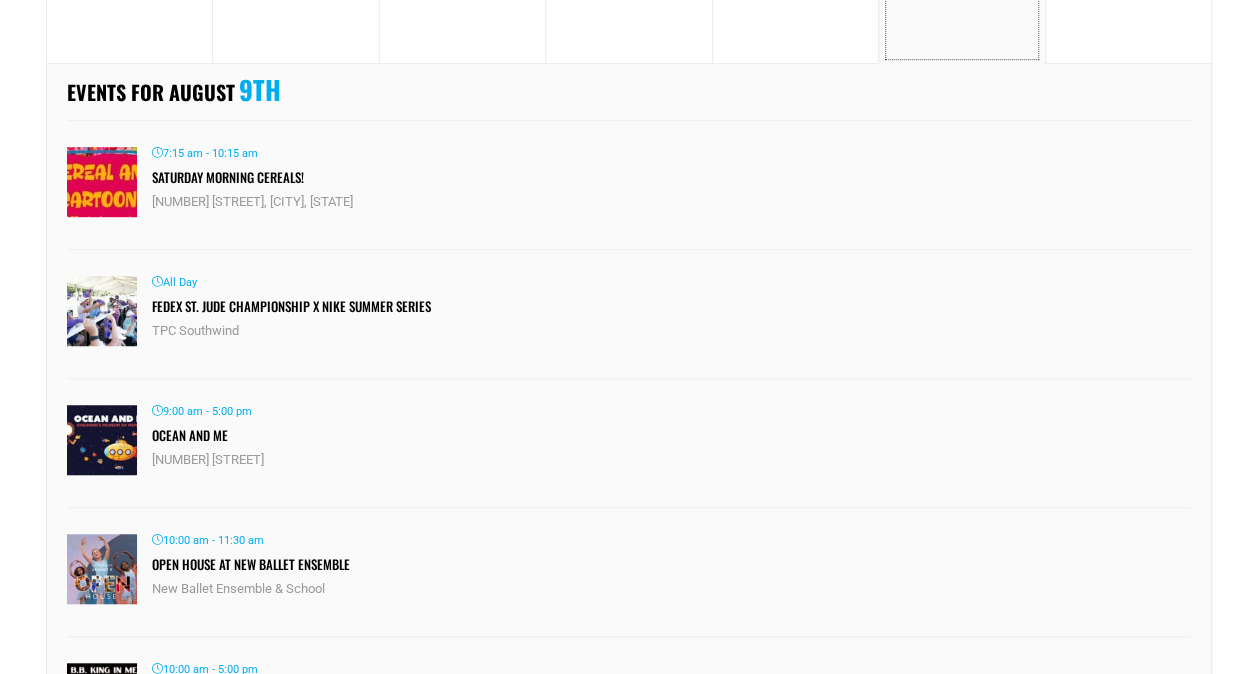 scroll, scrollTop: 548, scrollLeft: 0, axis: vertical 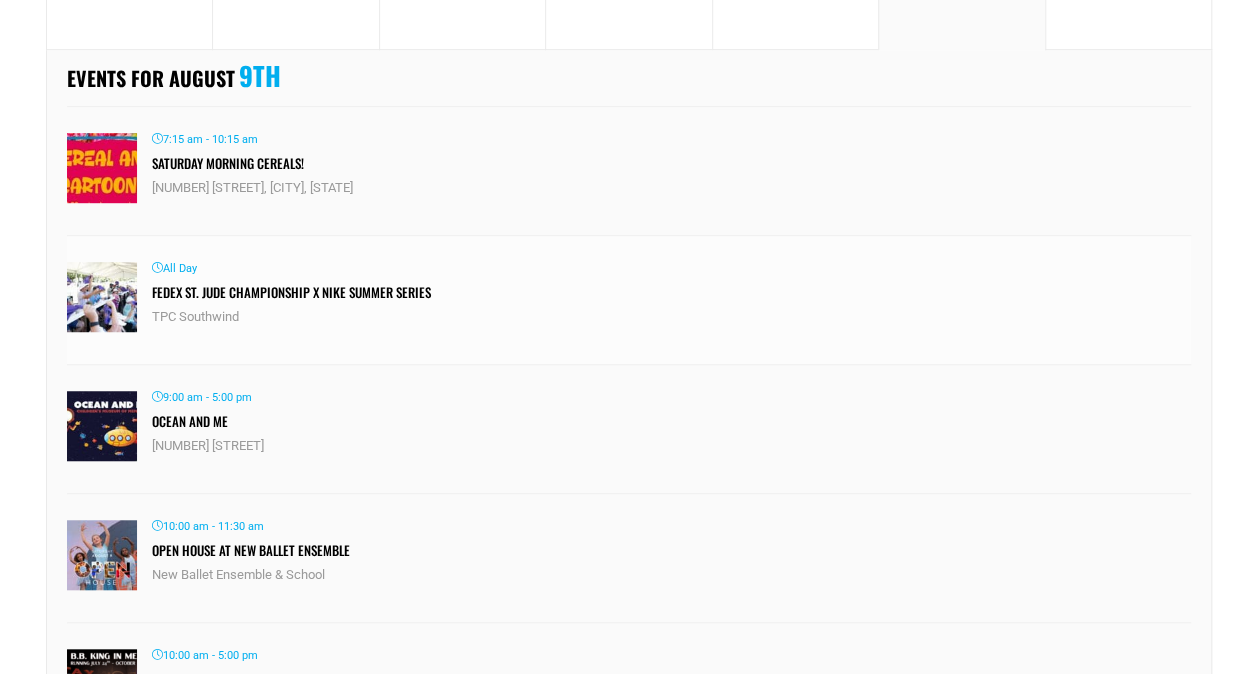 click on "FedEx St. Jude Championship x Nike Summer Series" at bounding box center [291, 292] 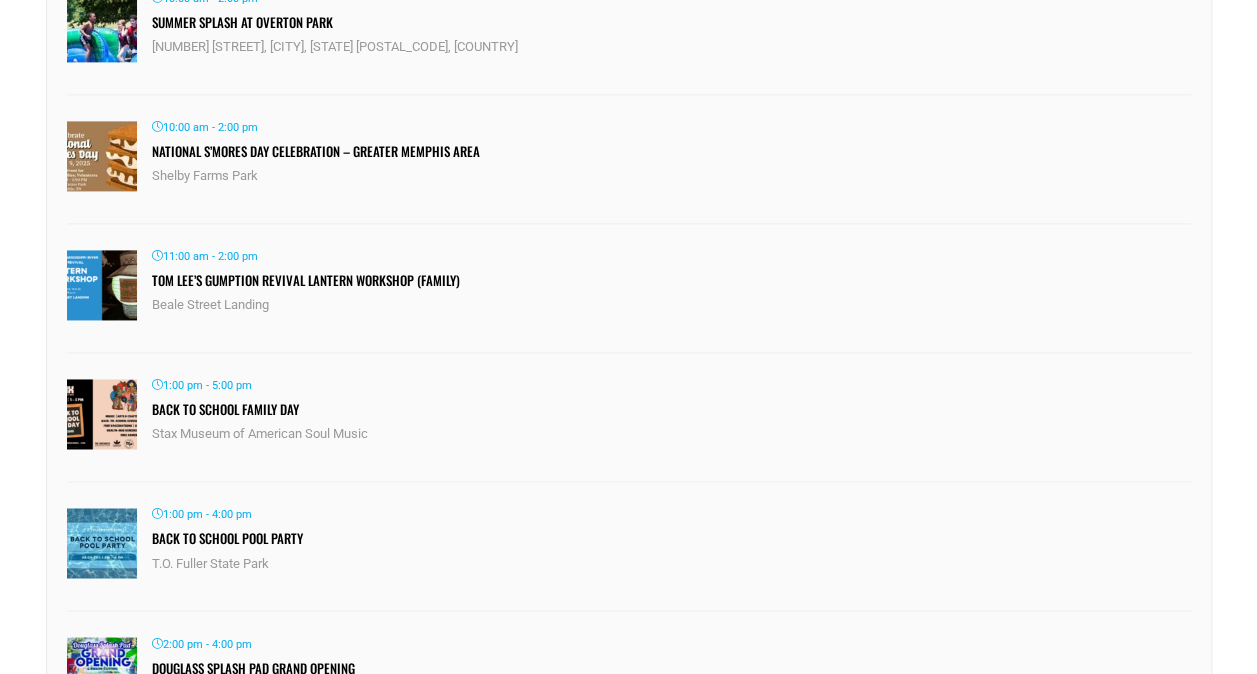 scroll, scrollTop: 1350, scrollLeft: 0, axis: vertical 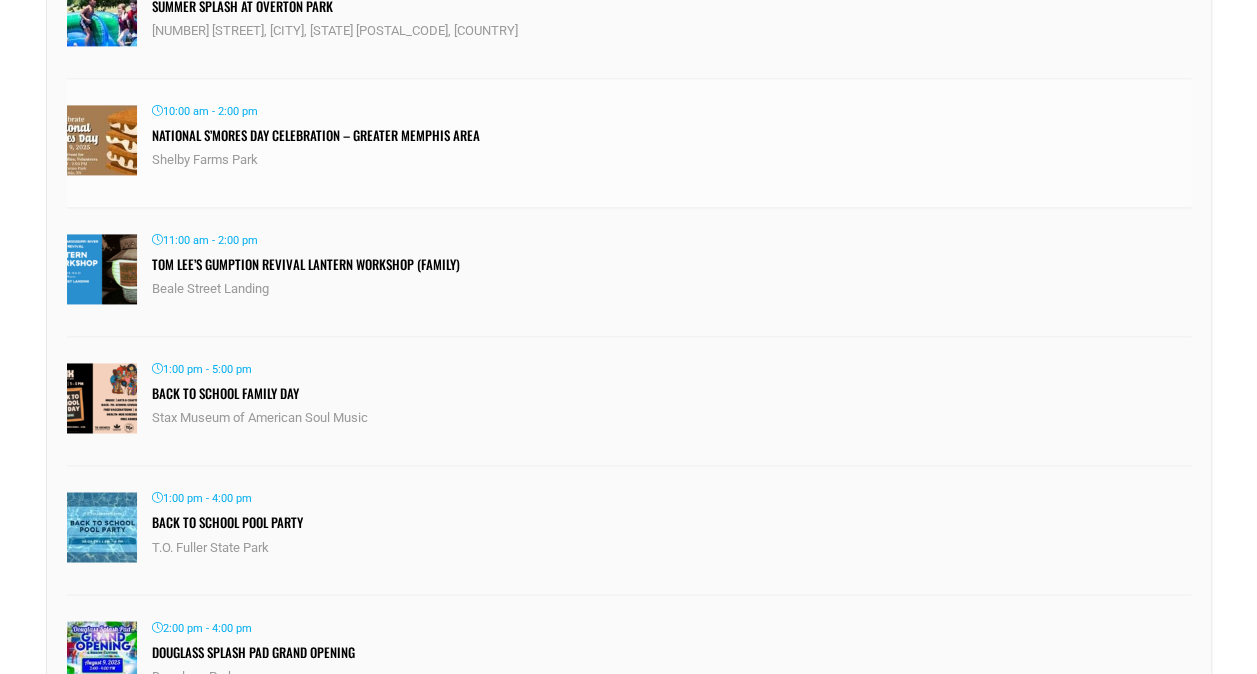 click on "Shelby Farms Park" at bounding box center (671, 160) 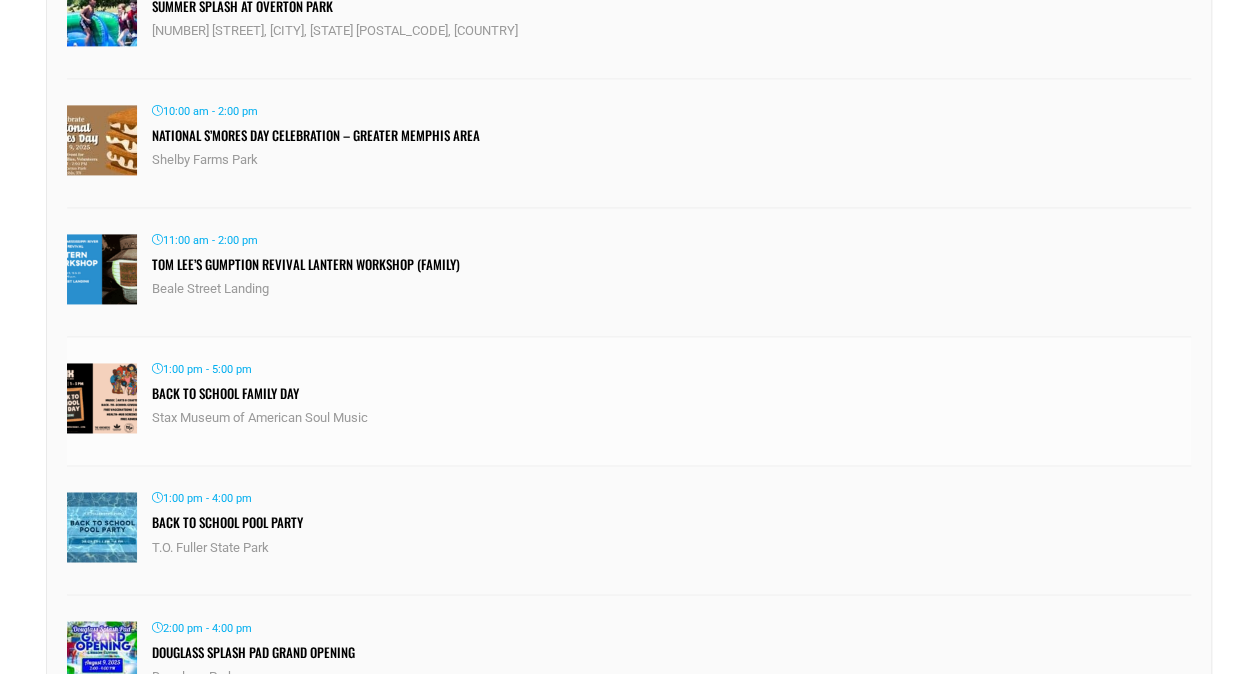 click on "Back To School Family Day" at bounding box center (225, 393) 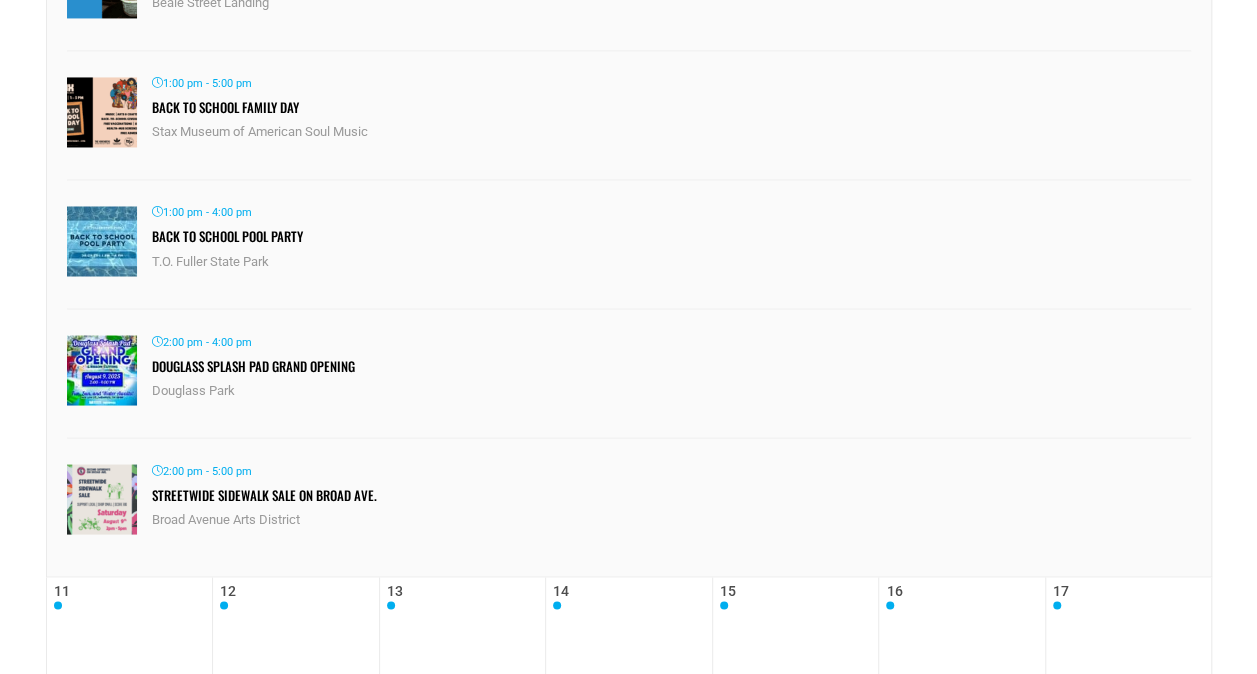 scroll, scrollTop: 1639, scrollLeft: 0, axis: vertical 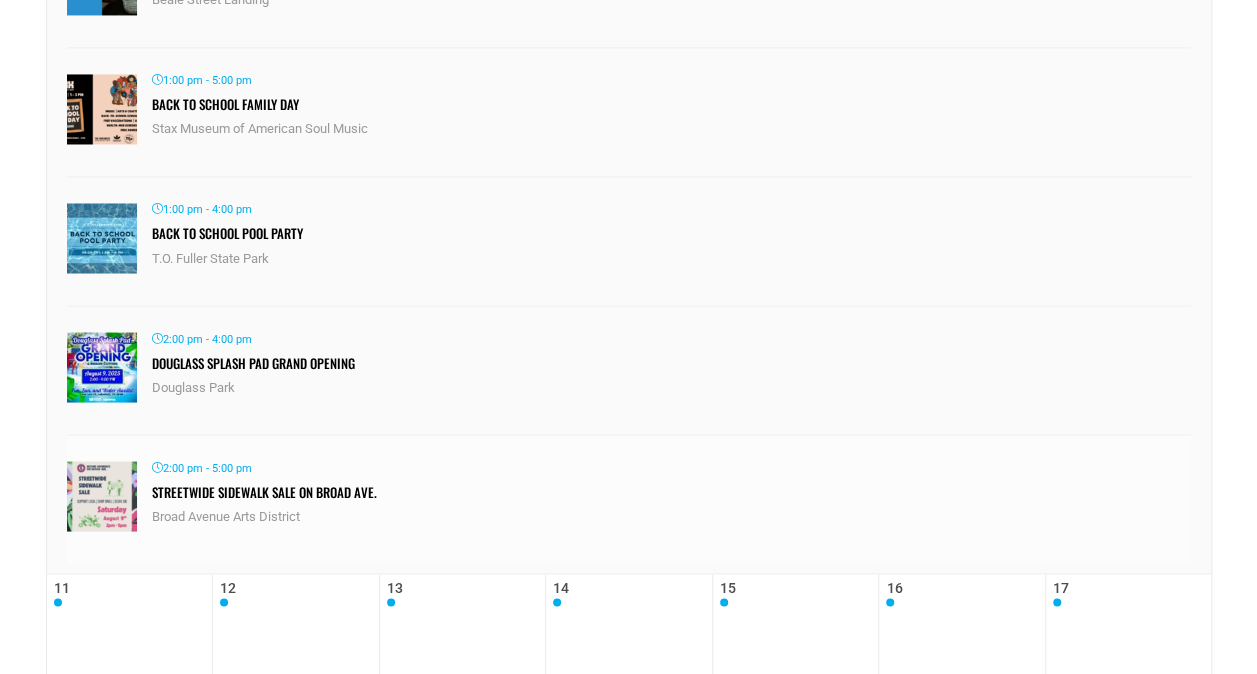 click on "Streetwide Sidewalk Sale on Broad Ave." at bounding box center [264, 491] 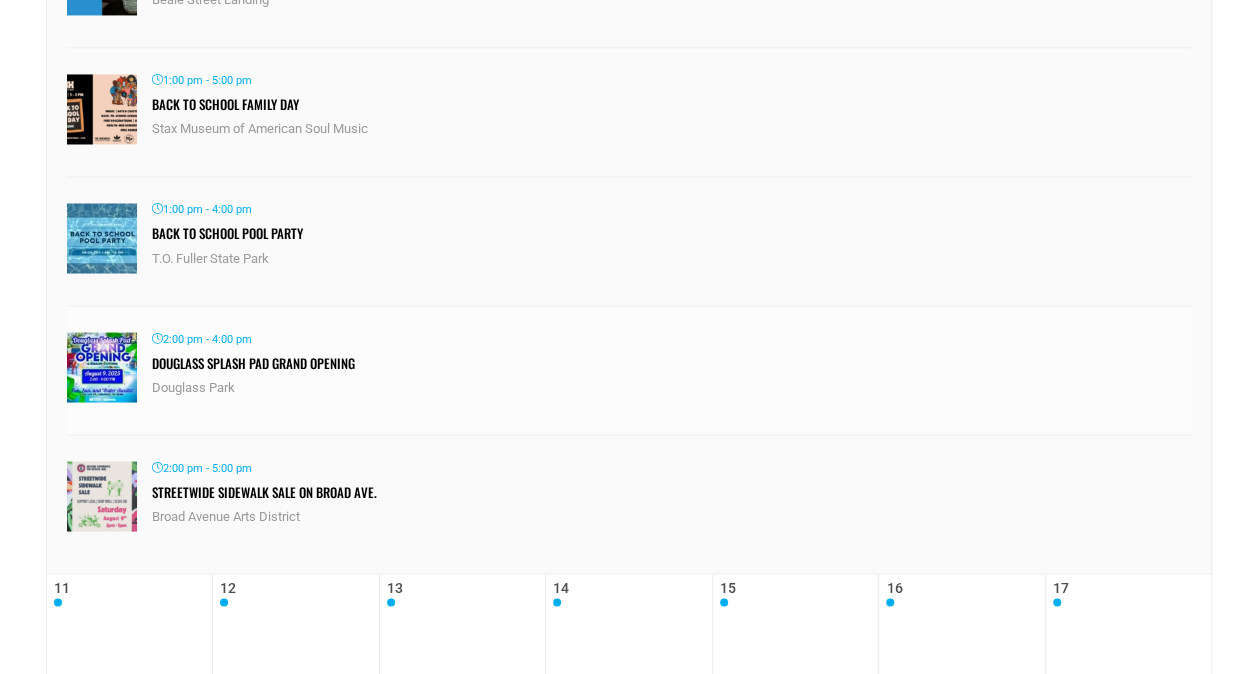click on "Douglass Splash Pad Grand Opening" at bounding box center [671, 363] 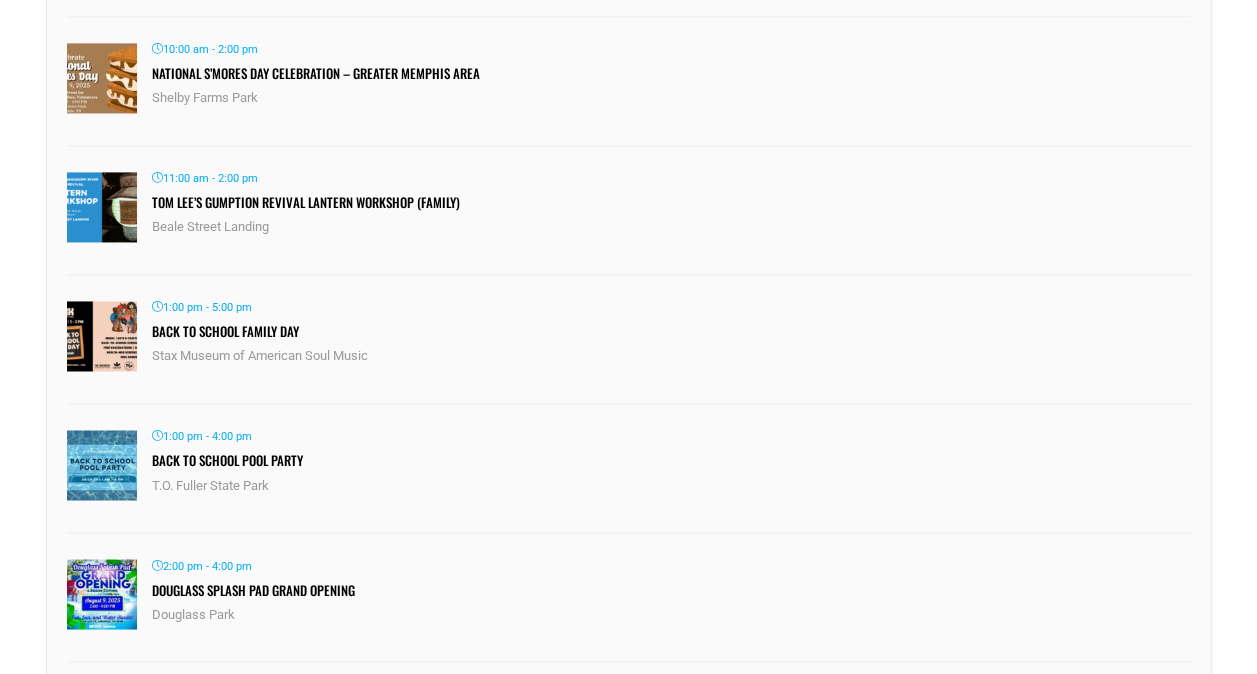 scroll, scrollTop: 1406, scrollLeft: 0, axis: vertical 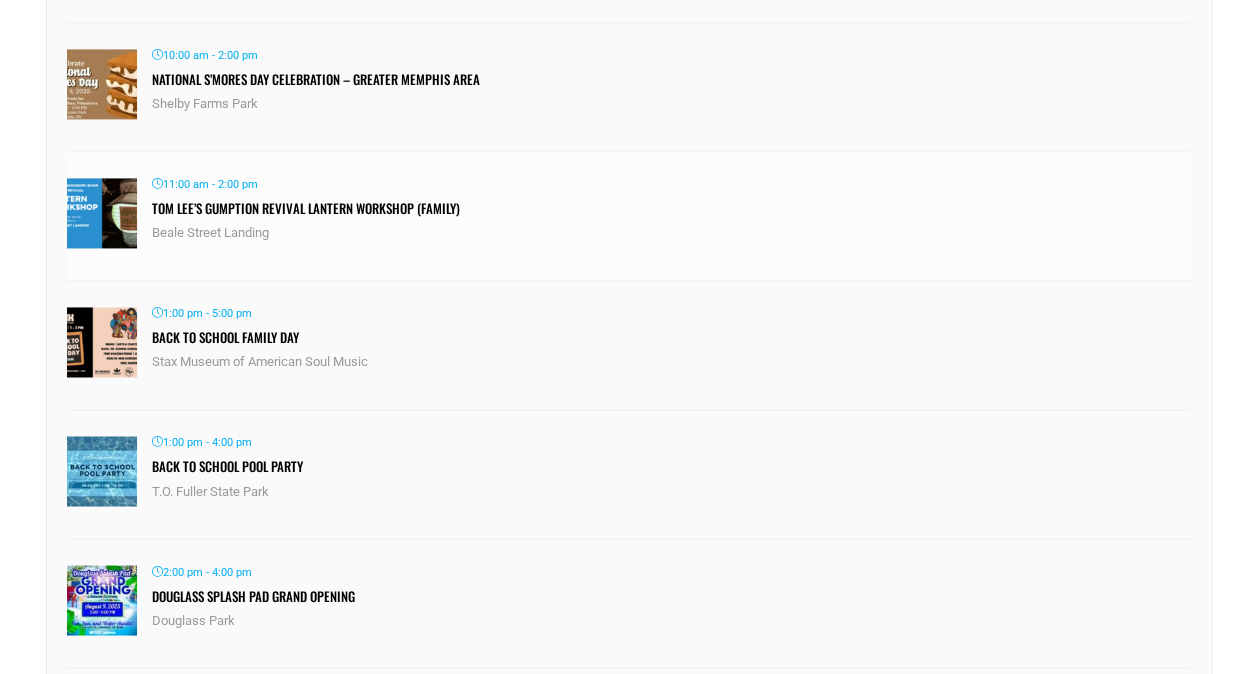 click on "Tom Lee’s Gumption Revival Lantern Workshop (Family)" at bounding box center [306, 208] 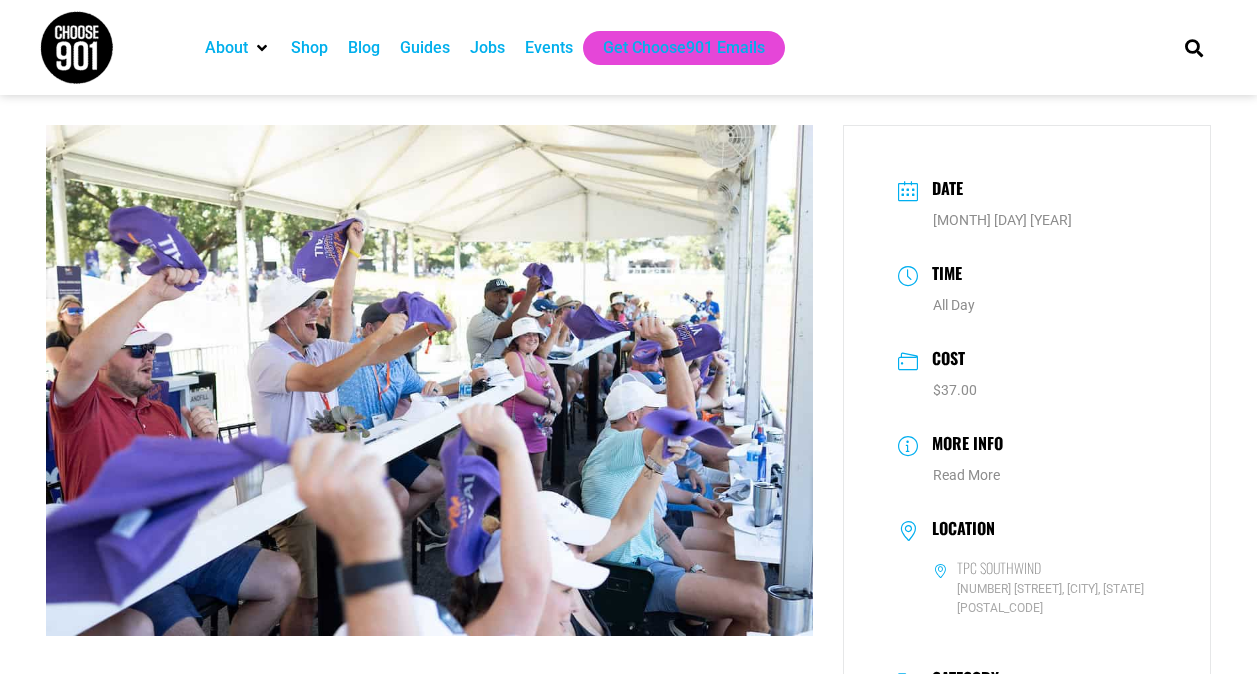 scroll, scrollTop: 0, scrollLeft: 0, axis: both 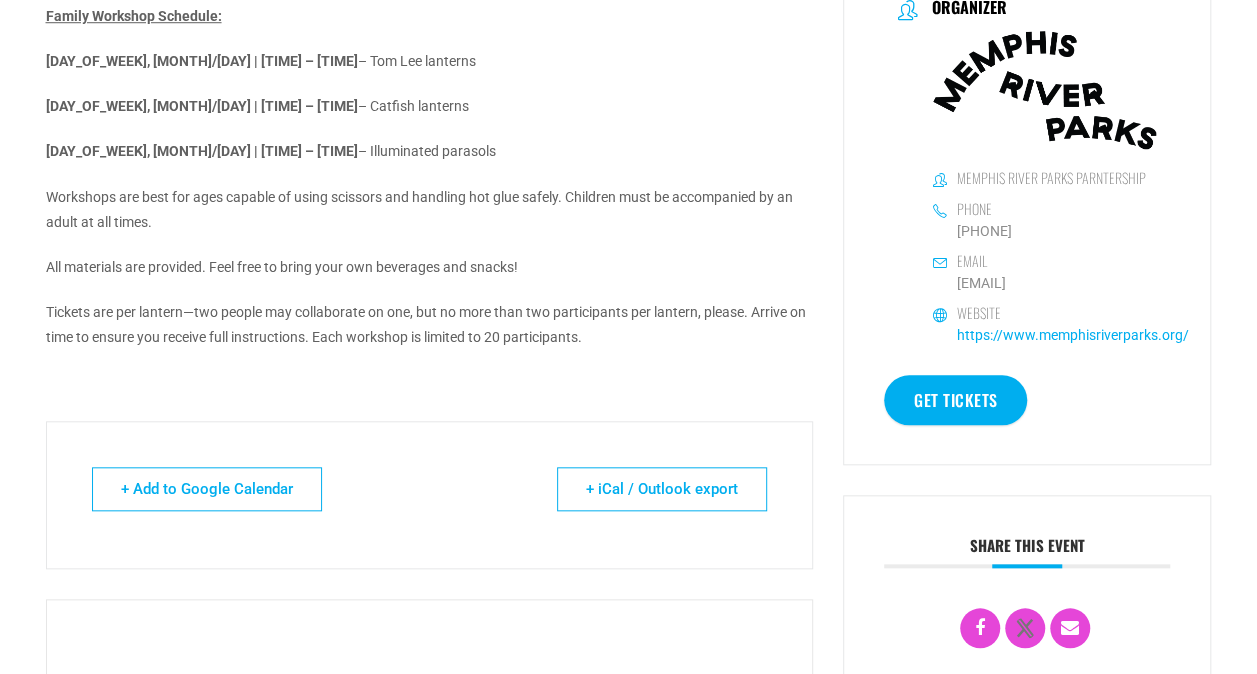 click on "https://www.memphisriverparks.org/" at bounding box center (1073, 335) 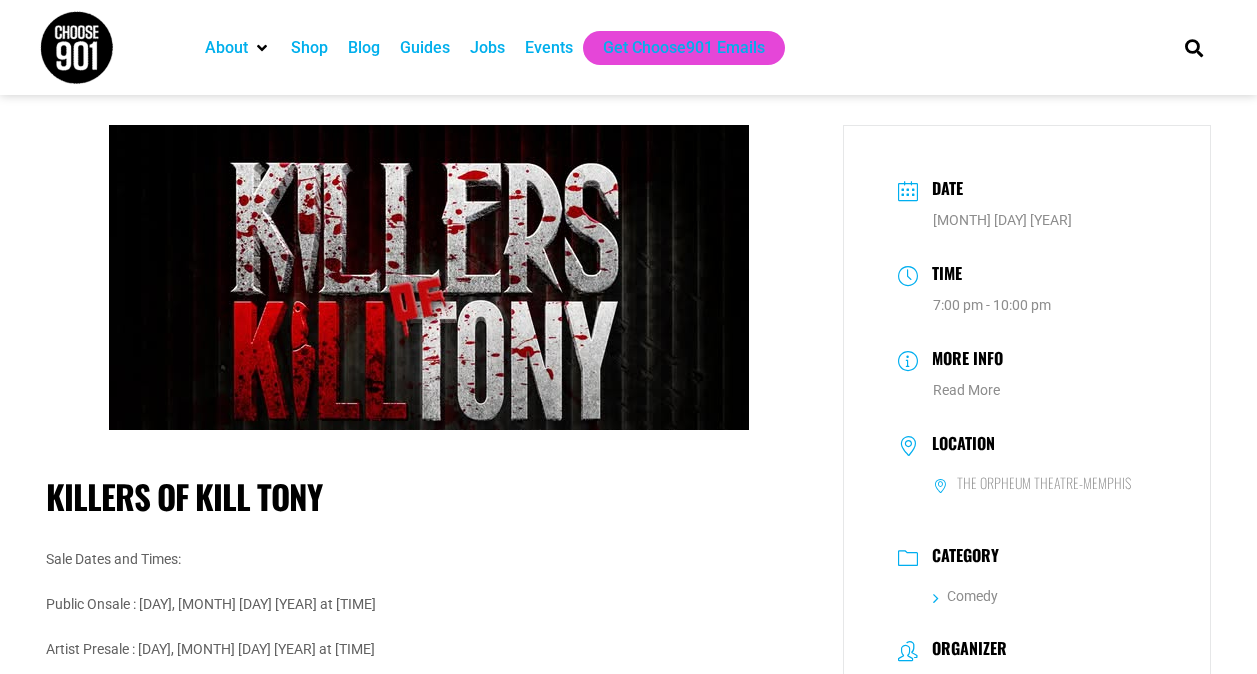 scroll, scrollTop: 0, scrollLeft: 0, axis: both 